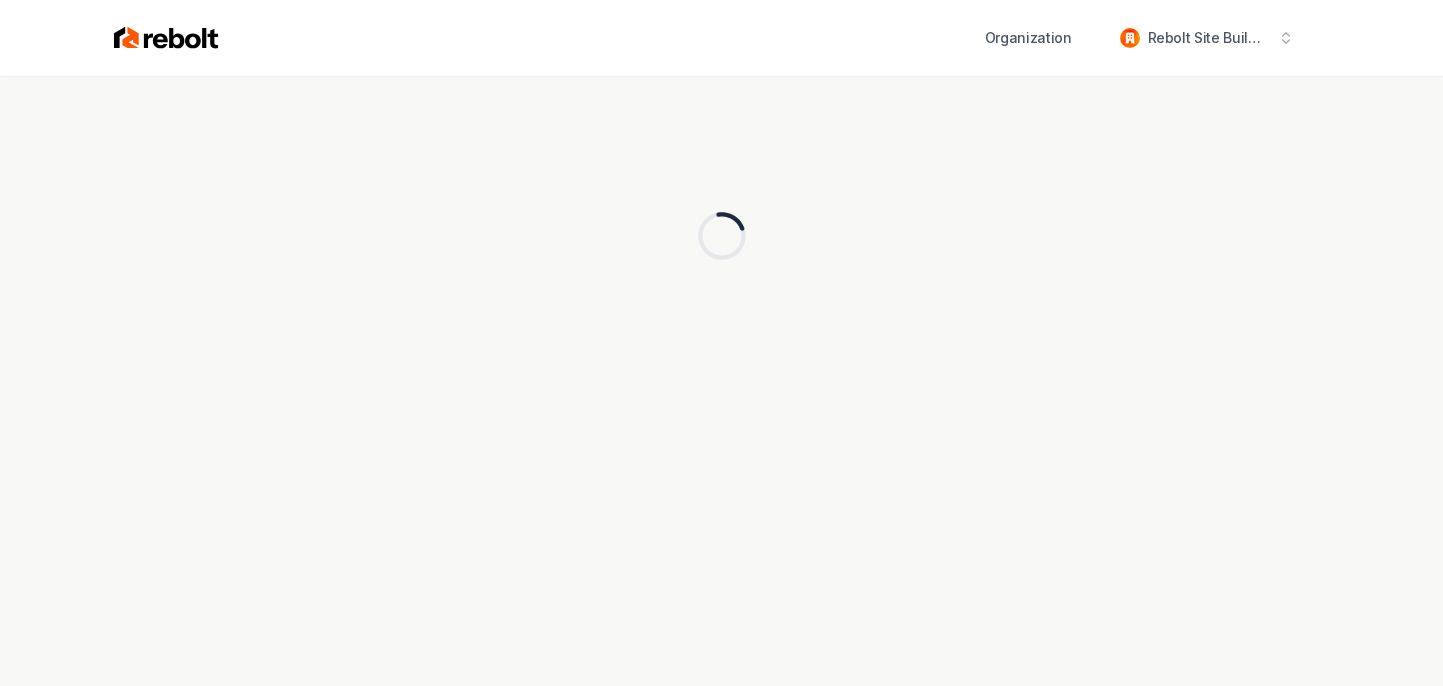scroll, scrollTop: 0, scrollLeft: 0, axis: both 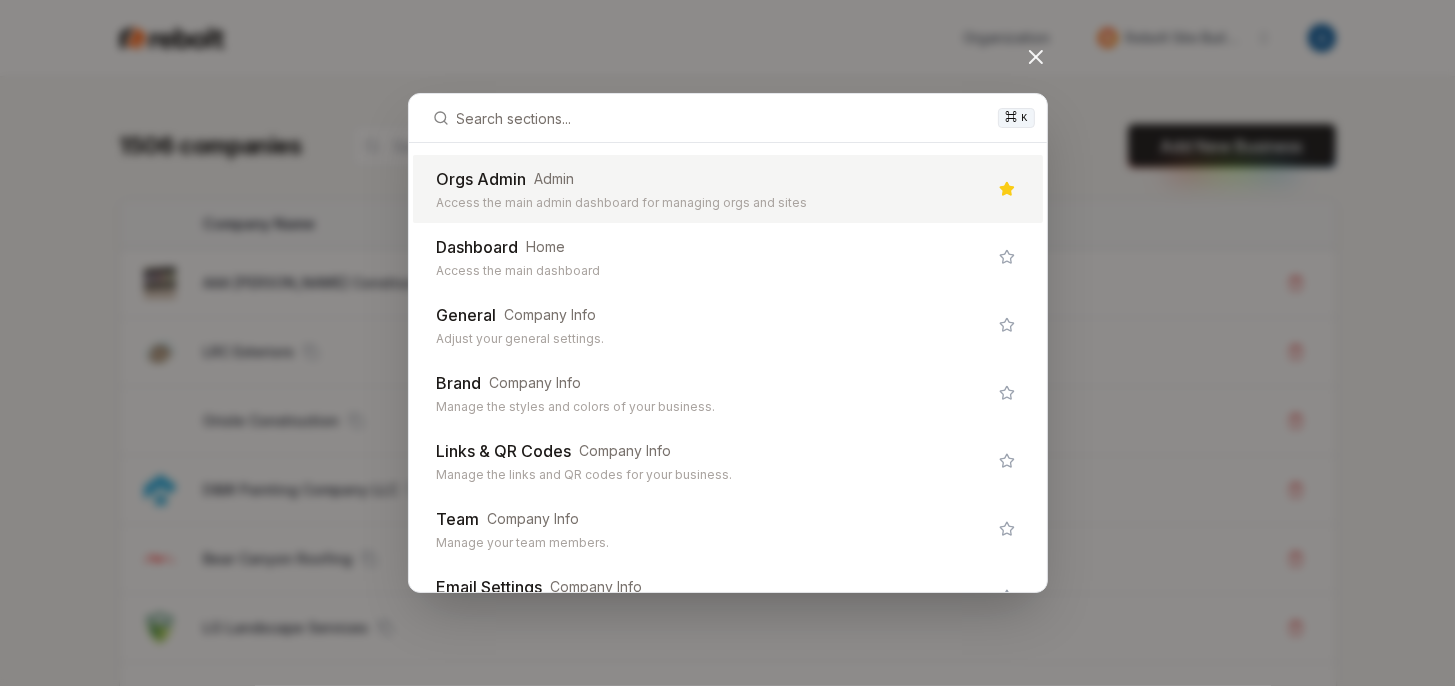 click on "Access the main admin dashboard for managing orgs and sites" at bounding box center (712, 203) 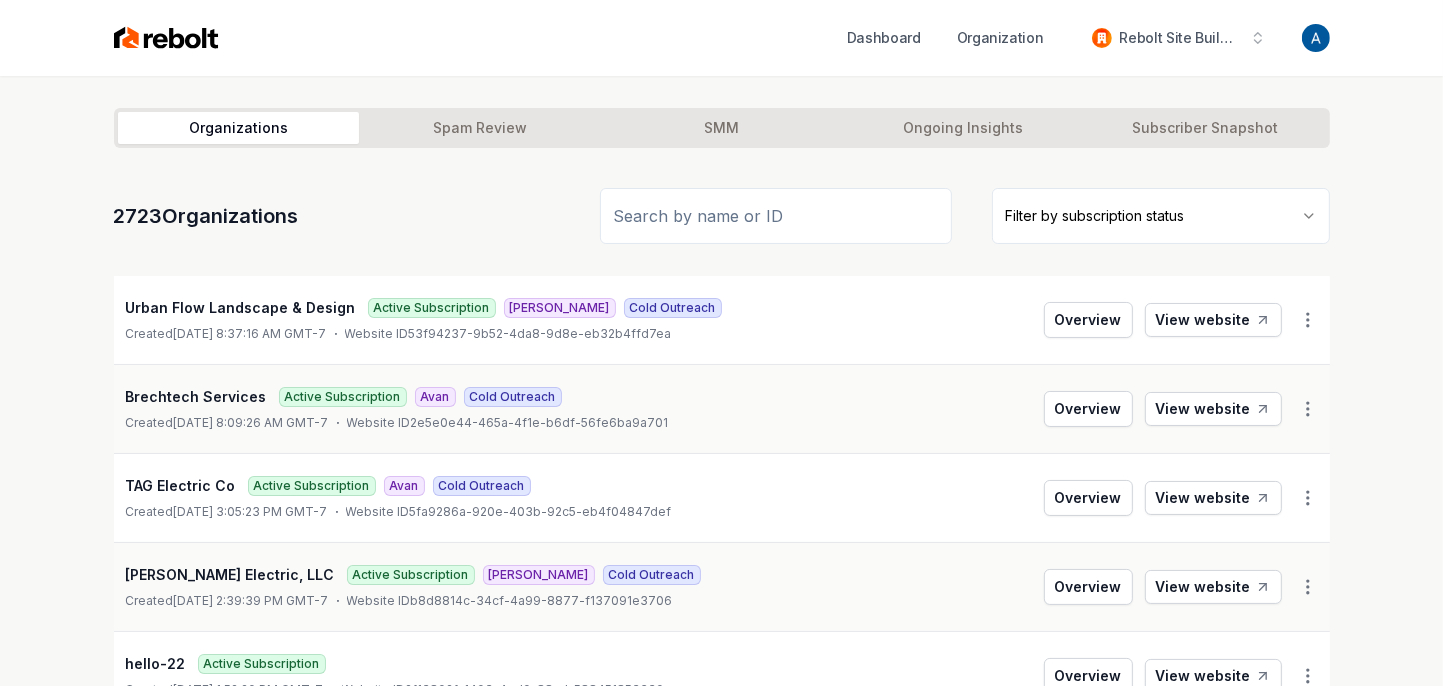 click at bounding box center [776, 216] 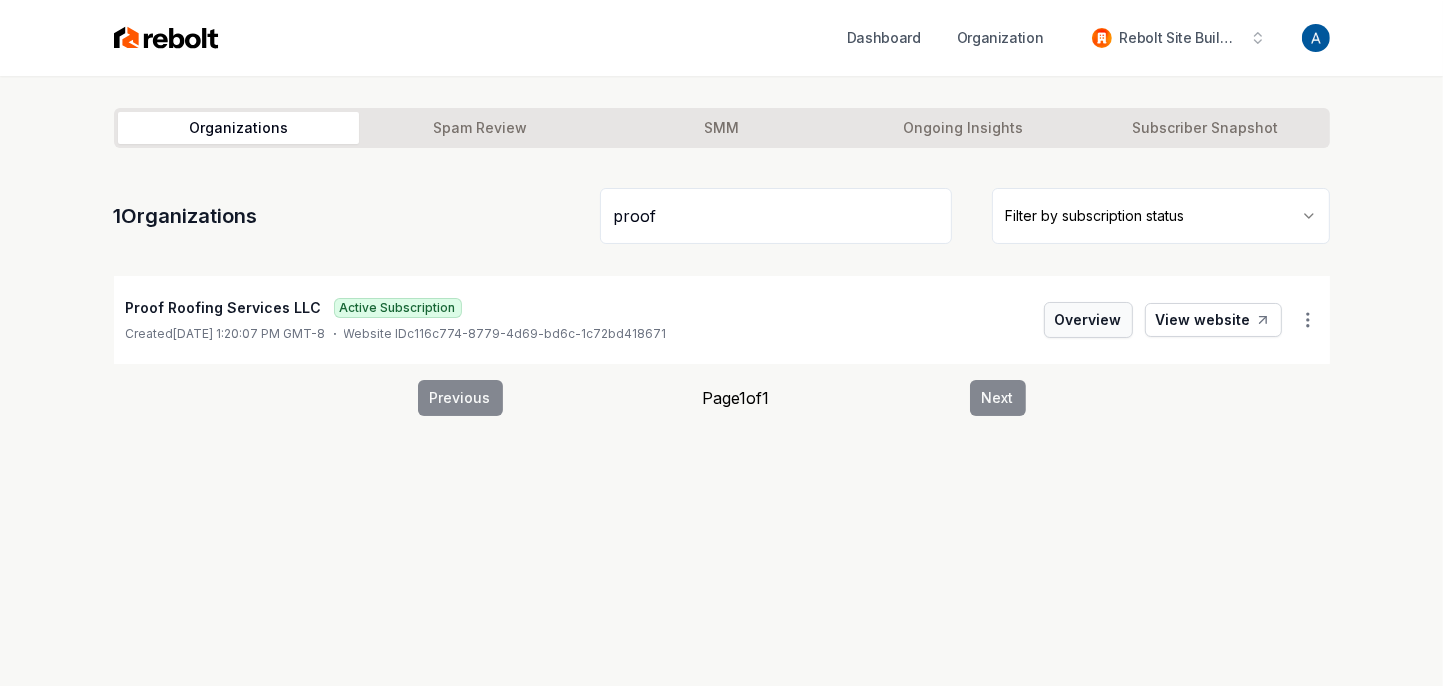 type on "proof" 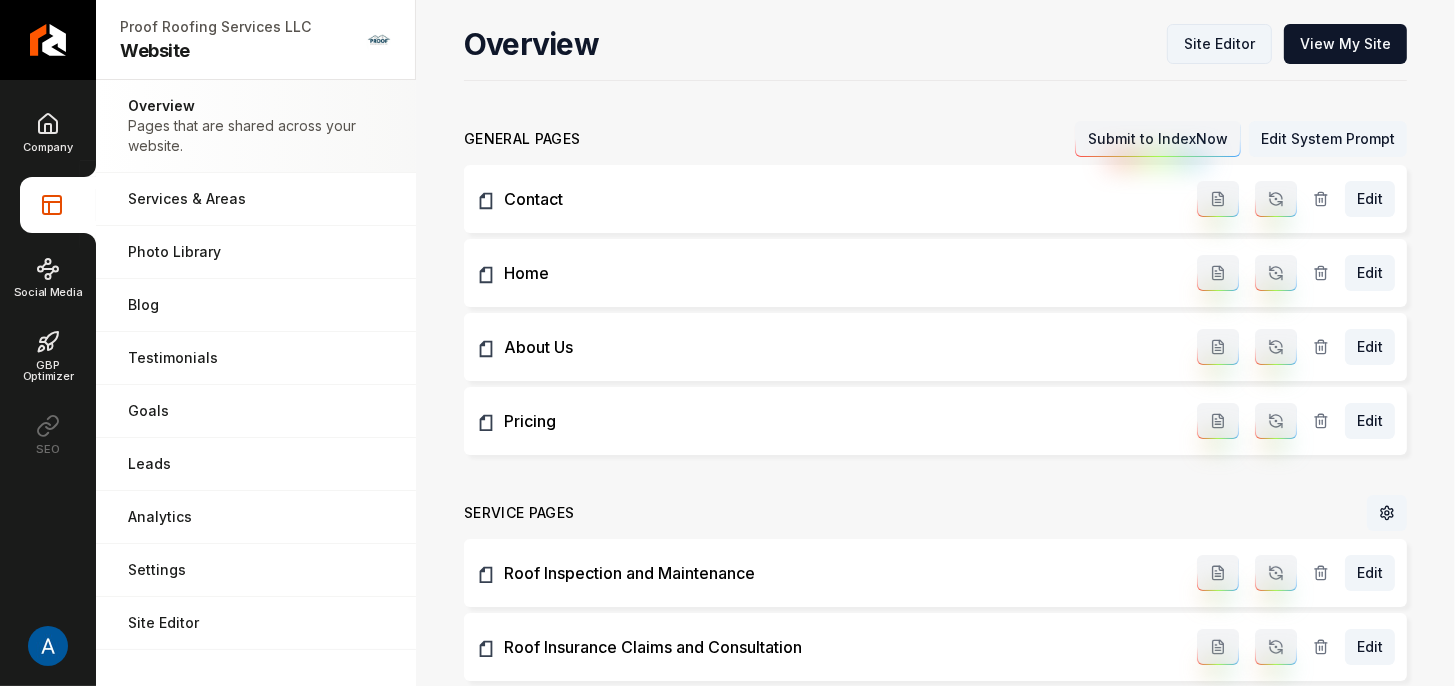 click on "Site Editor" at bounding box center (1219, 44) 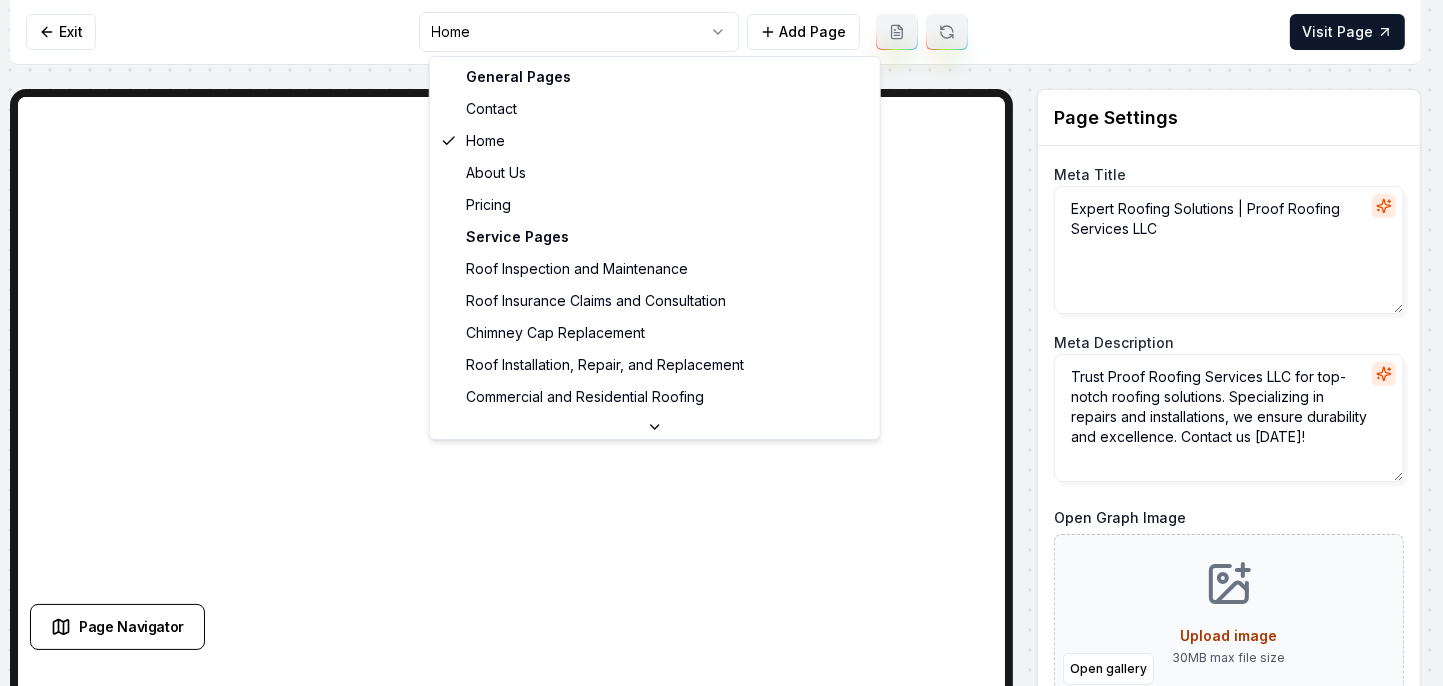 click on "Computer Required This feature is only available on a computer. Please switch to a computer to edit your site. Go back  Exit Home Add Page Visit Page  Page Navigator Page Settings Meta Title Expert Roofing Solutions | Proof Roofing Services LLC Meta Description Trust Proof Roofing Services LLC for top-notch roofing solutions. Specializing in repairs and installations, we ensure durability and excellence. Contact us [DATE]! Open Graph Image Open gallery Upload image 30  MB max file size Discard Changes Save Section Editor Unsupported section type /dashboard/sites/c116c774-8779-4d69-bd6c-1c72bd418671/pages/a00ae066-9c58-41d9-bdd1-dbb0591cf657 General Pages Contact Home About Us Pricing Service Pages Roof Inspection and Maintenance Roof Insurance Claims and Consultation Chimney Cap Replacement Roof Installation, Repair, and Replacement Commercial and Residential Roofing Gutter Services Service Area Pages [GEOGRAPHIC_DATA], [GEOGRAPHIC_DATA] [GEOGRAPHIC_DATA], [GEOGRAPHIC_DATA] [GEOGRAPHIC_DATA], [GEOGRAPHIC_DATA] [GEOGRAPHIC_DATA], [GEOGRAPHIC_DATA] [GEOGRAPHIC_DATA], [GEOGRAPHIC_DATA] [GEOGRAPHIC_DATA], [GEOGRAPHIC_DATA] [GEOGRAPHIC_DATA], [GEOGRAPHIC_DATA] [GEOGRAPHIC_DATA], [GEOGRAPHIC_DATA]" at bounding box center [721, 343] 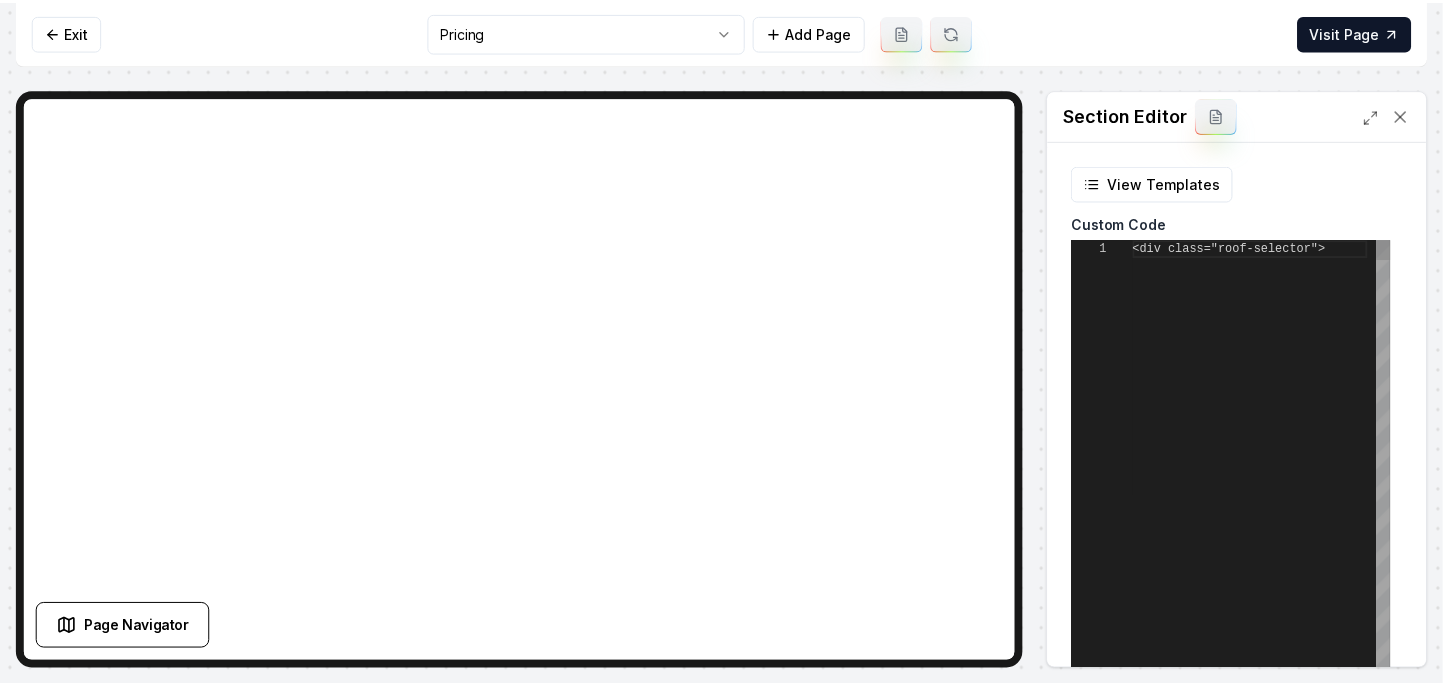 scroll, scrollTop: 180, scrollLeft: 0, axis: vertical 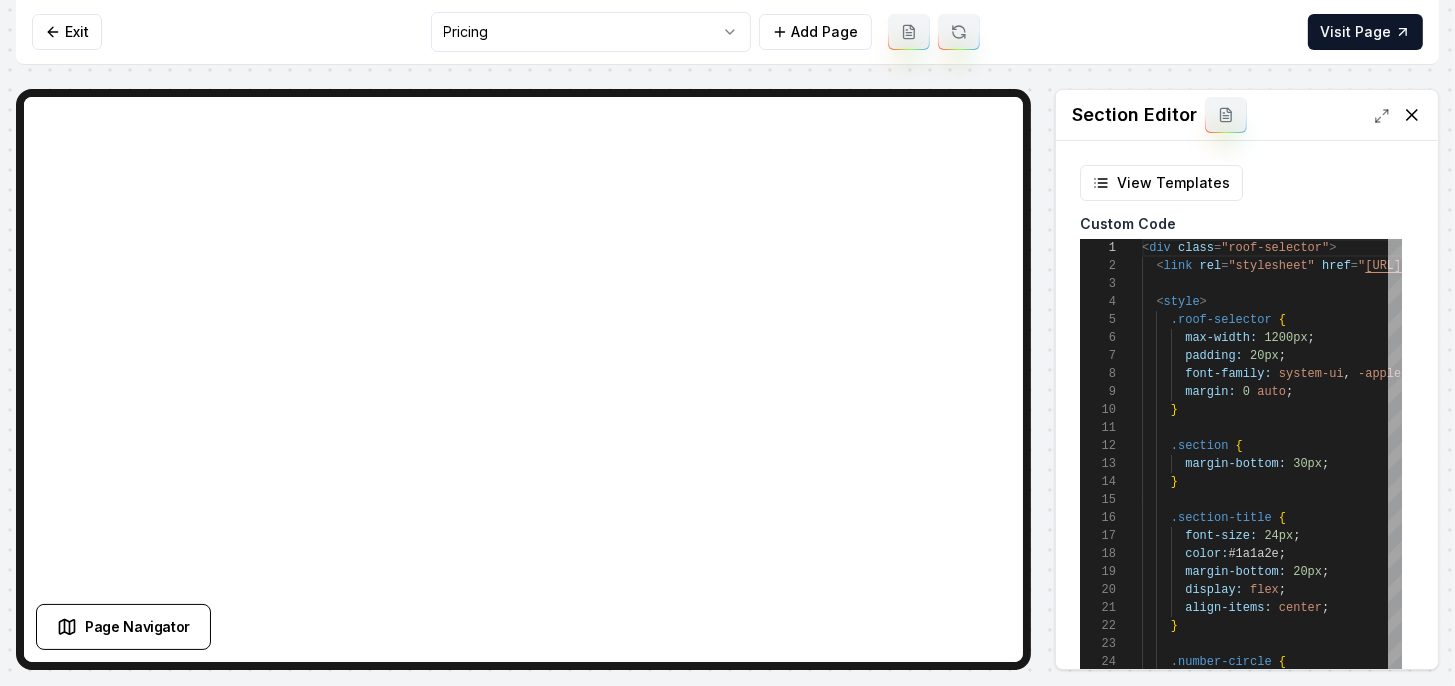 click 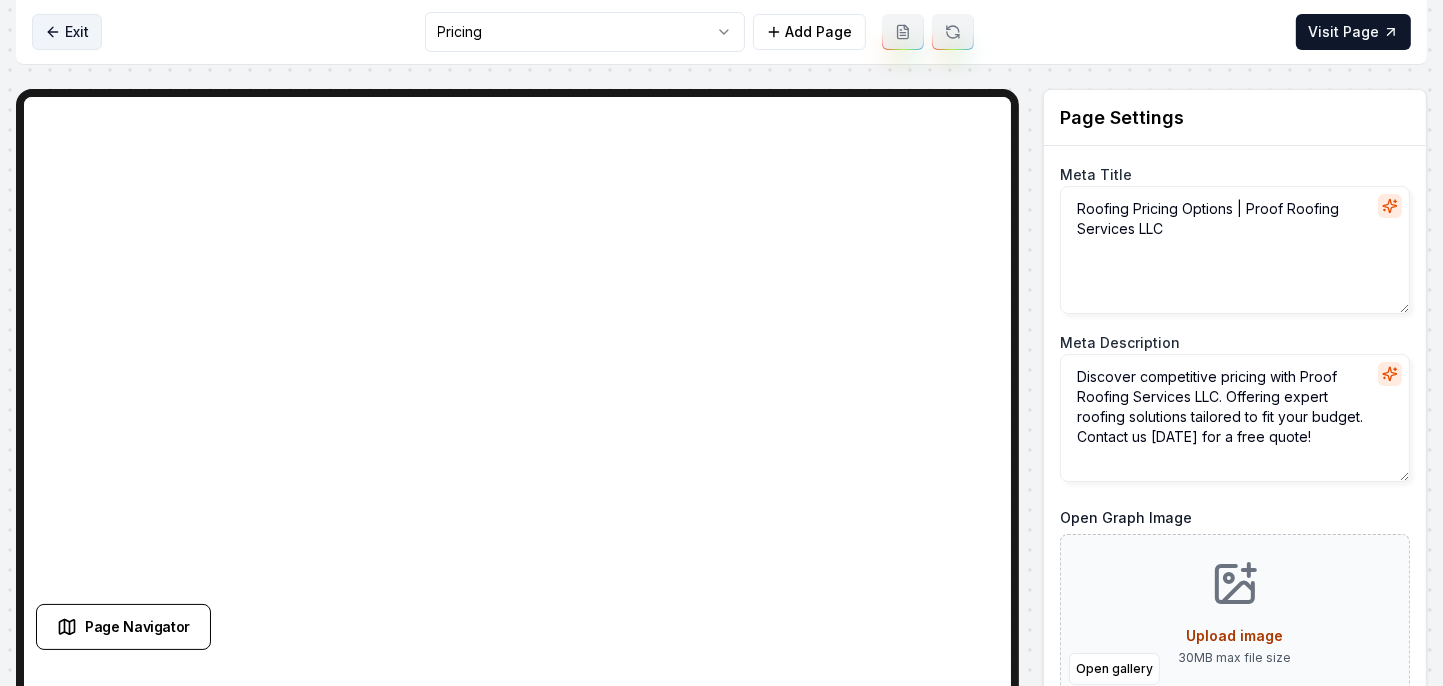 click on "Exit" at bounding box center (67, 32) 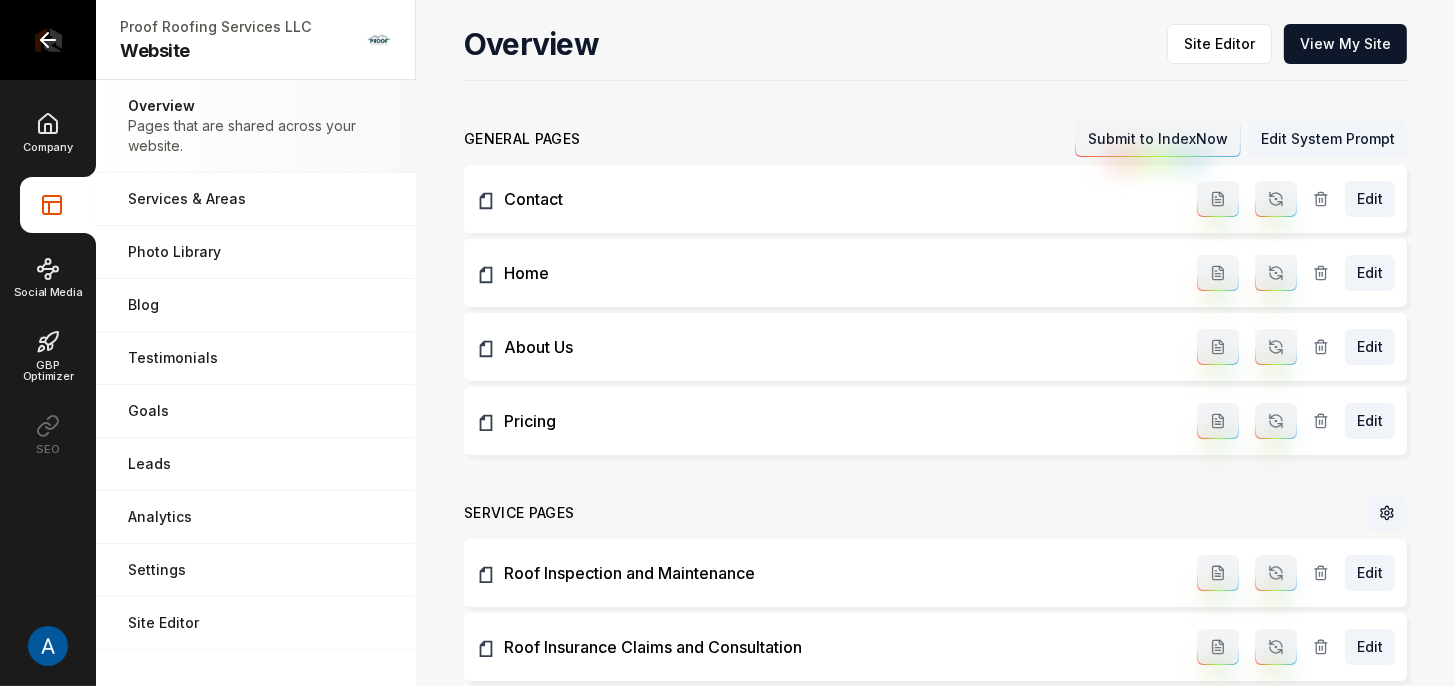 click at bounding box center (48, 40) 